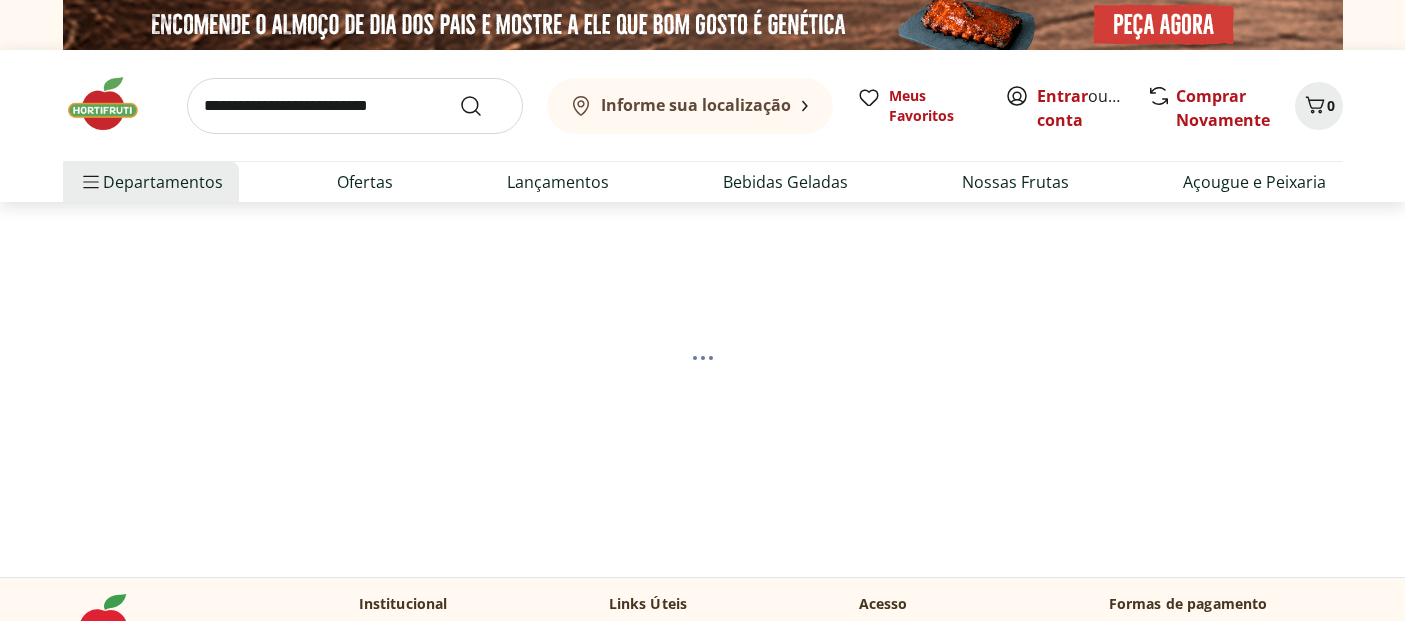 scroll, scrollTop: 0, scrollLeft: 0, axis: both 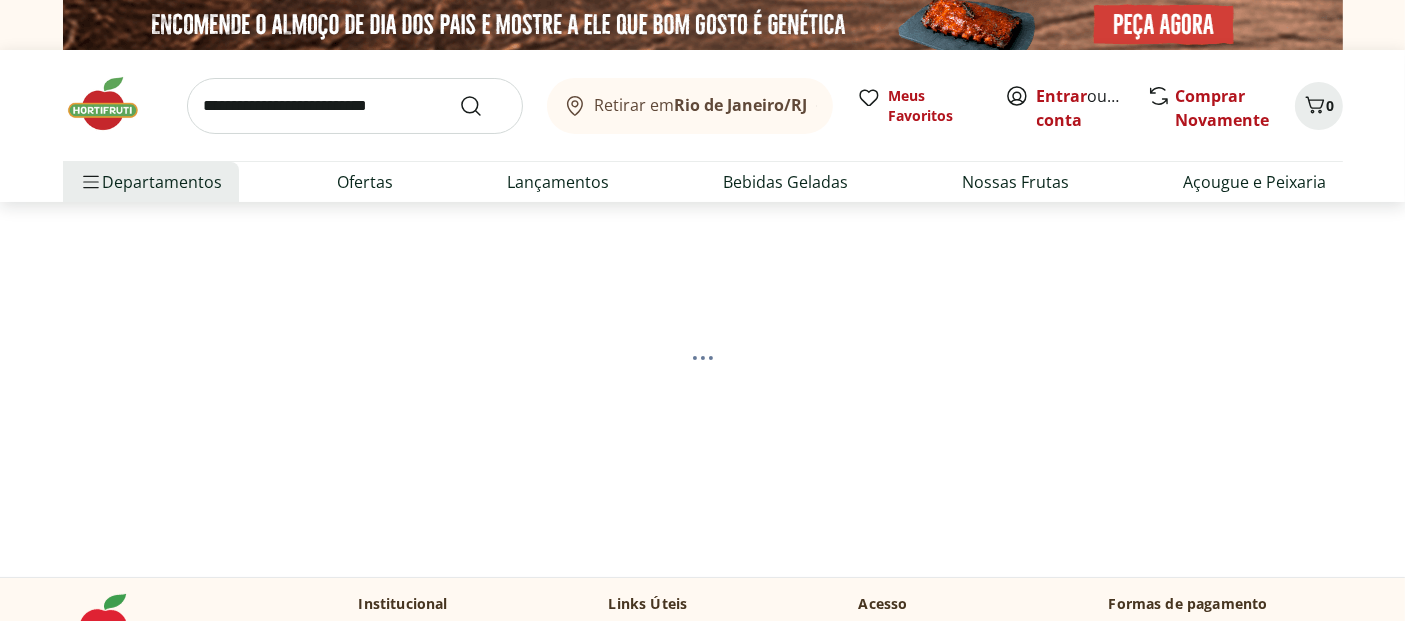 select on "**********" 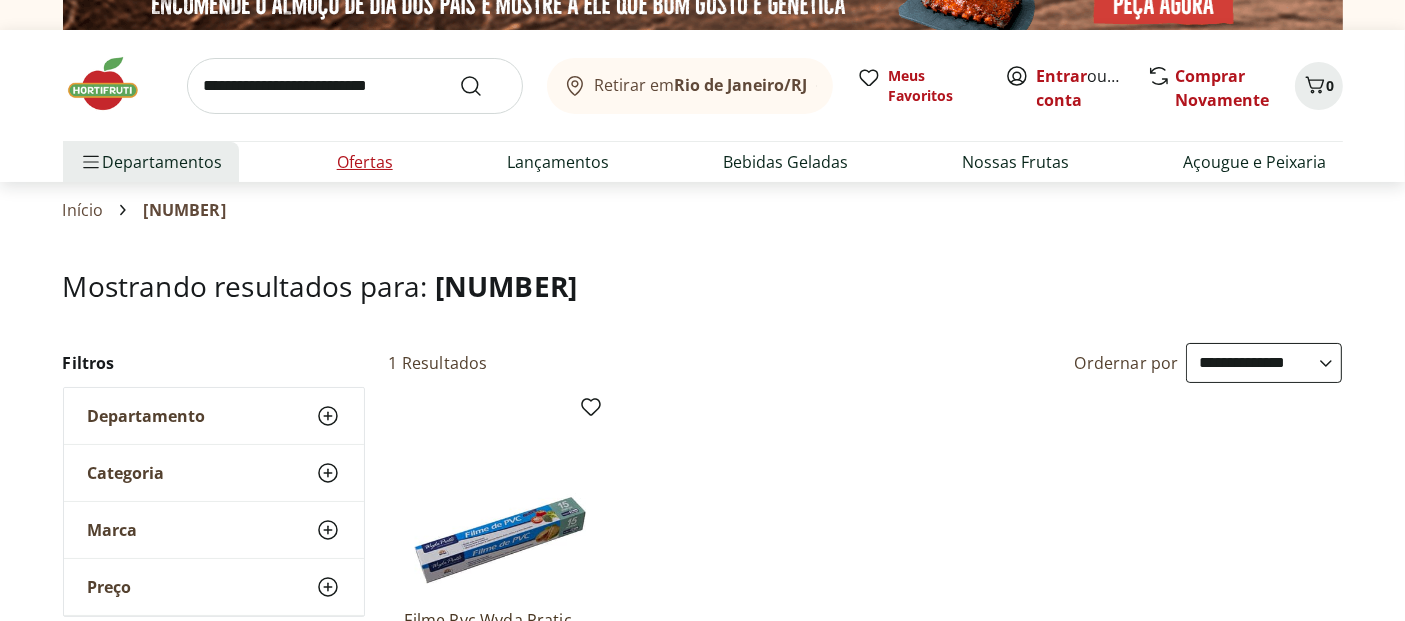 scroll, scrollTop: 0, scrollLeft: 0, axis: both 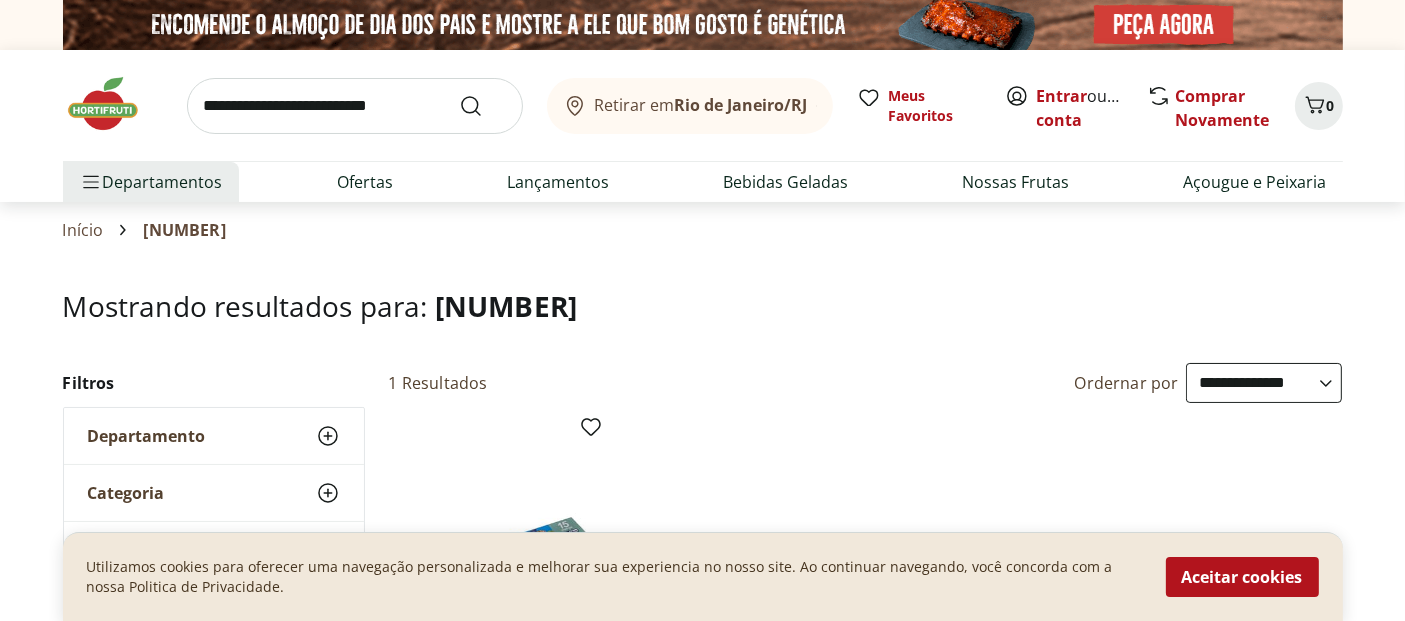 click at bounding box center [355, 106] 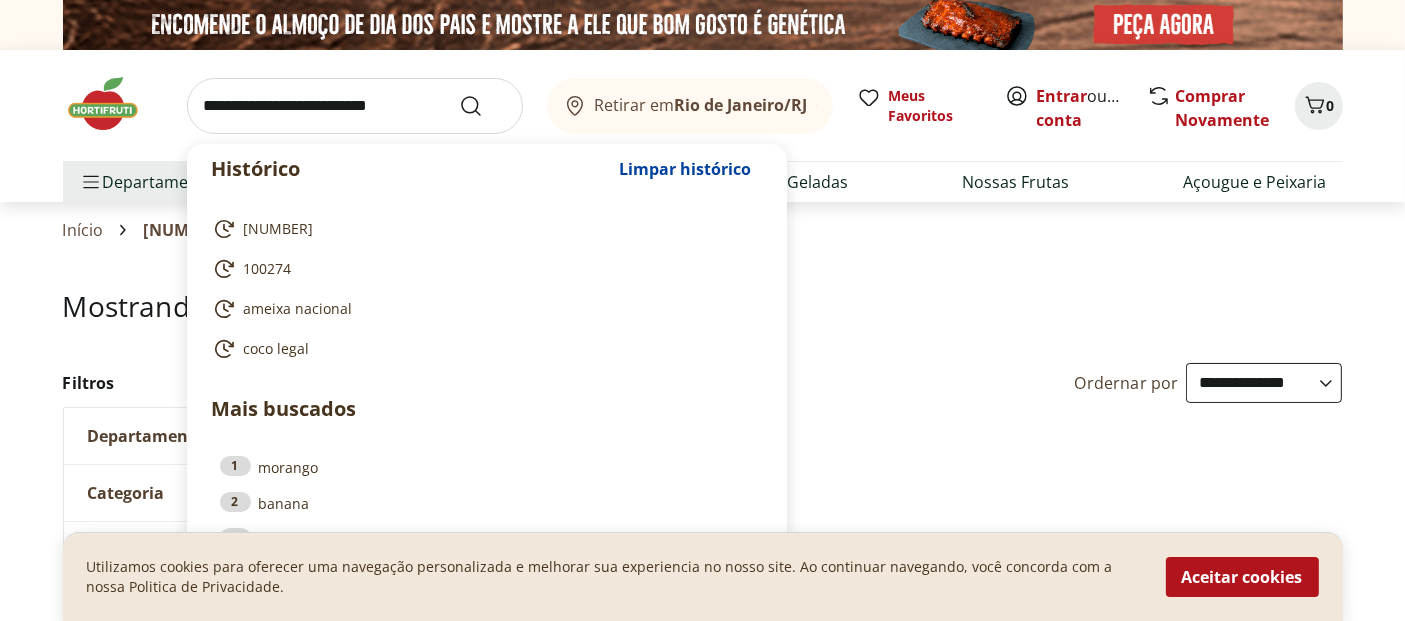 paste on "**********" 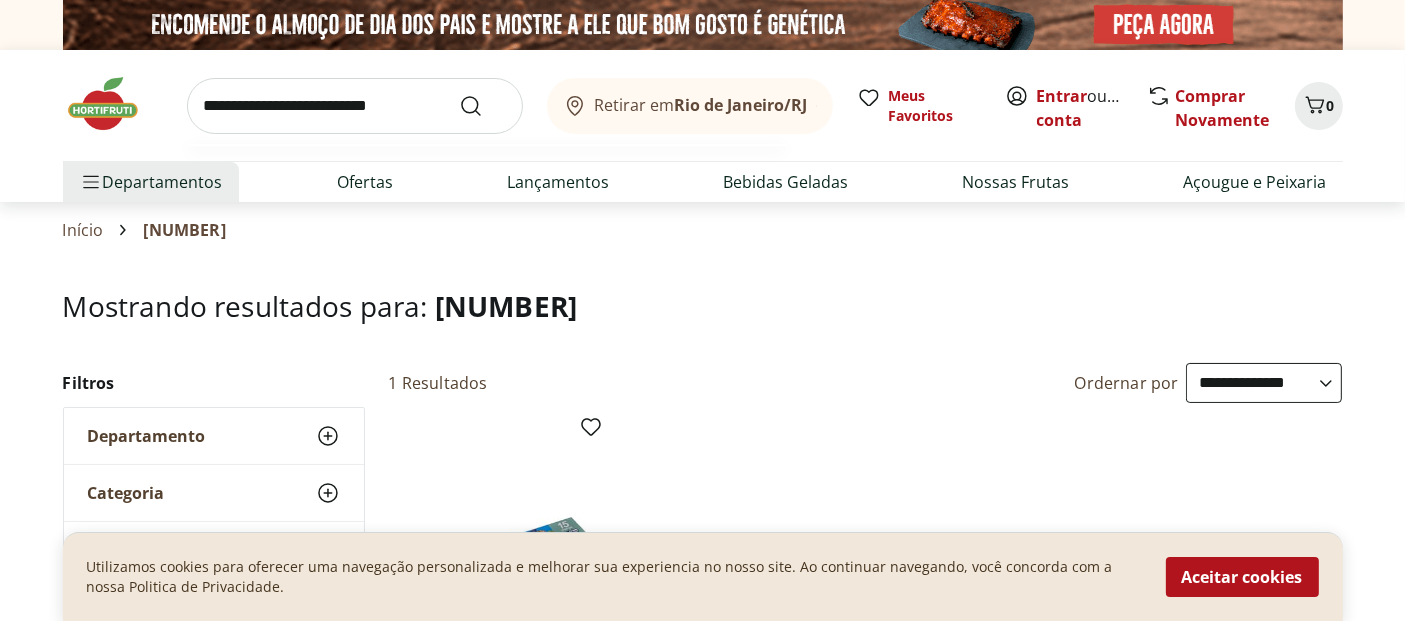 type on "**********" 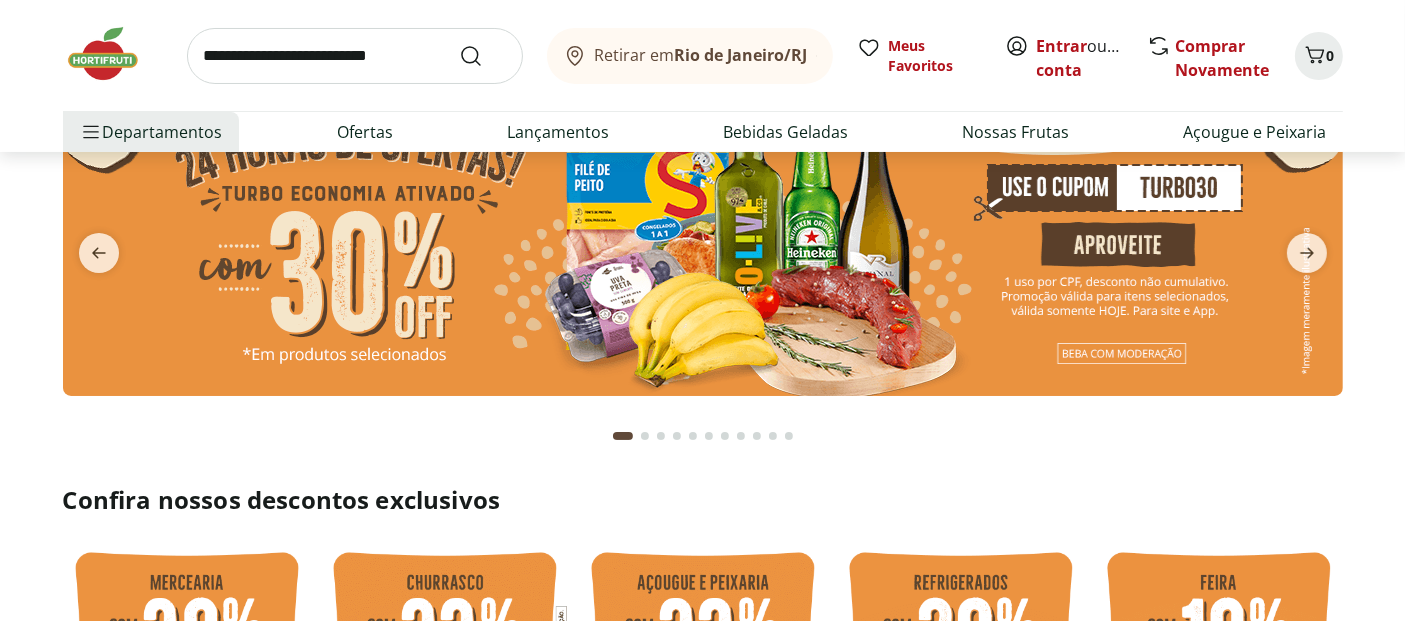 scroll, scrollTop: 0, scrollLeft: 0, axis: both 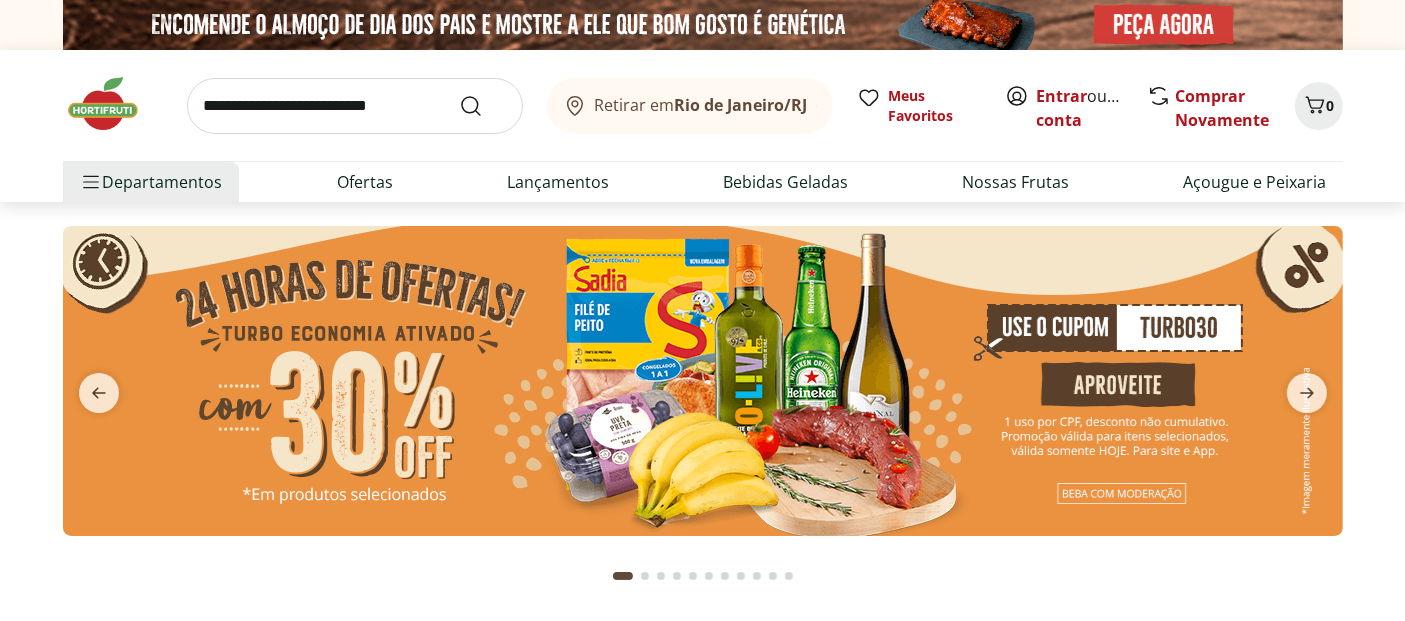 click at bounding box center [355, 106] 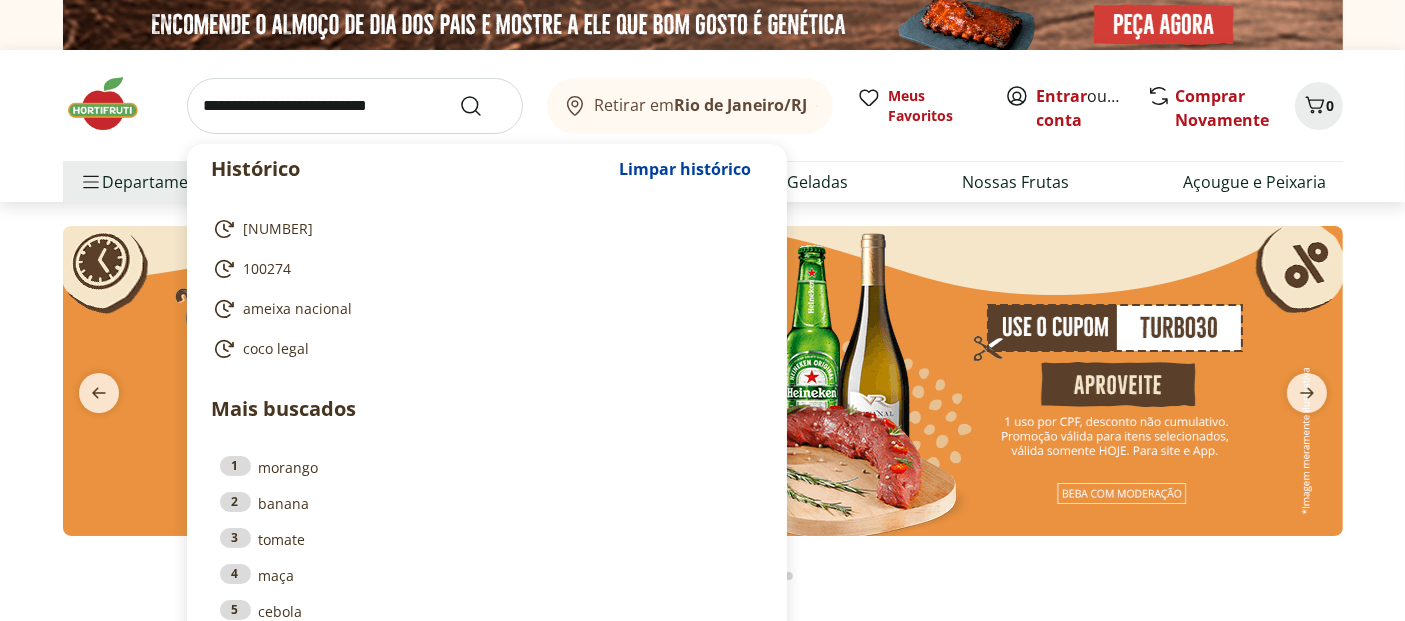 paste on "**********" 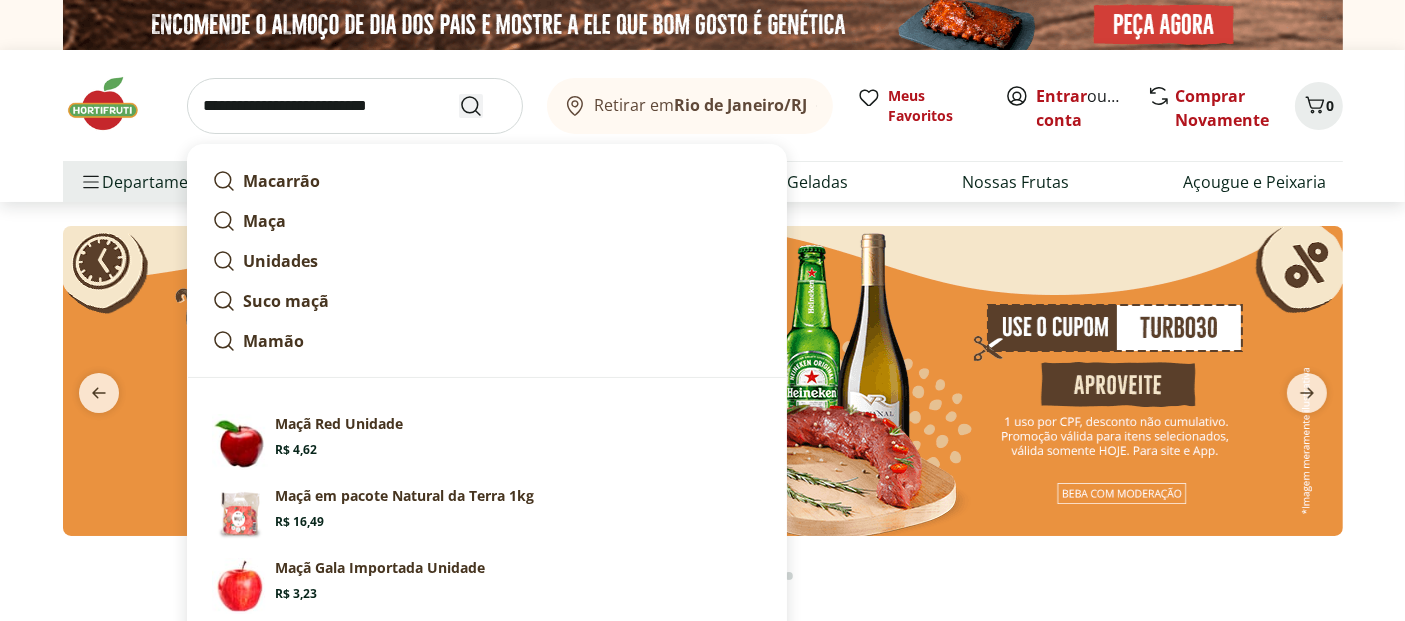 type on "**********" 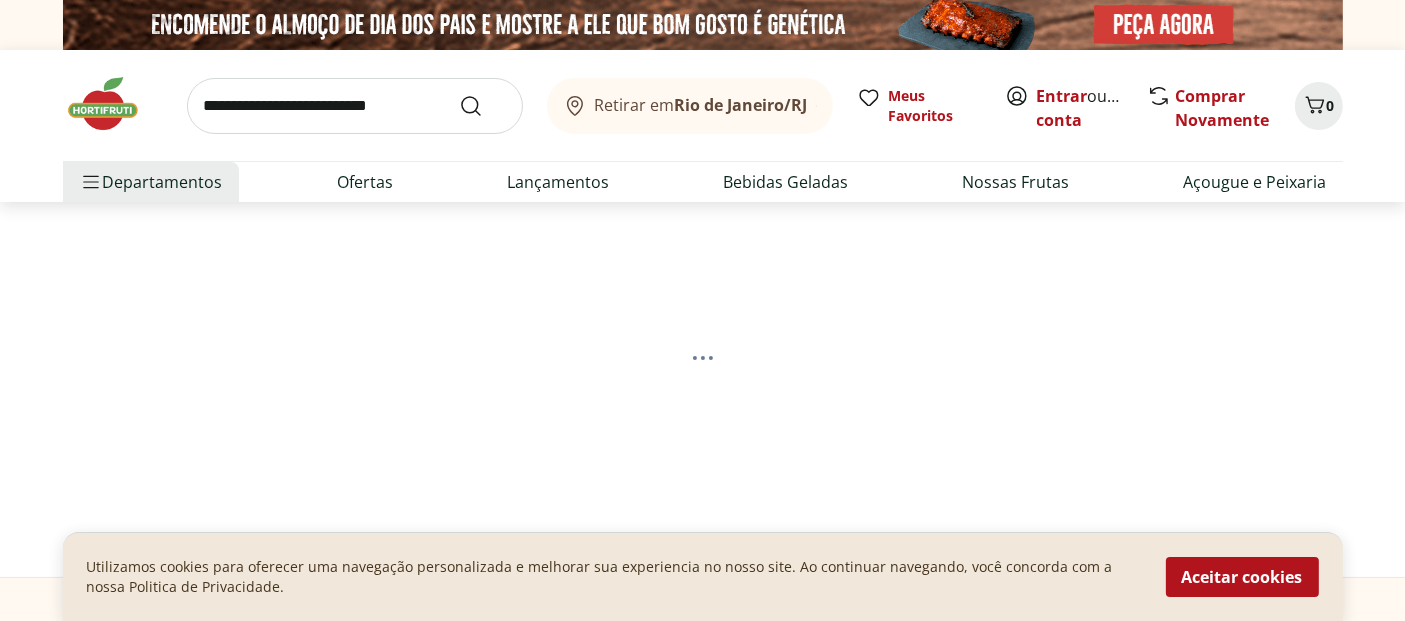 select on "**********" 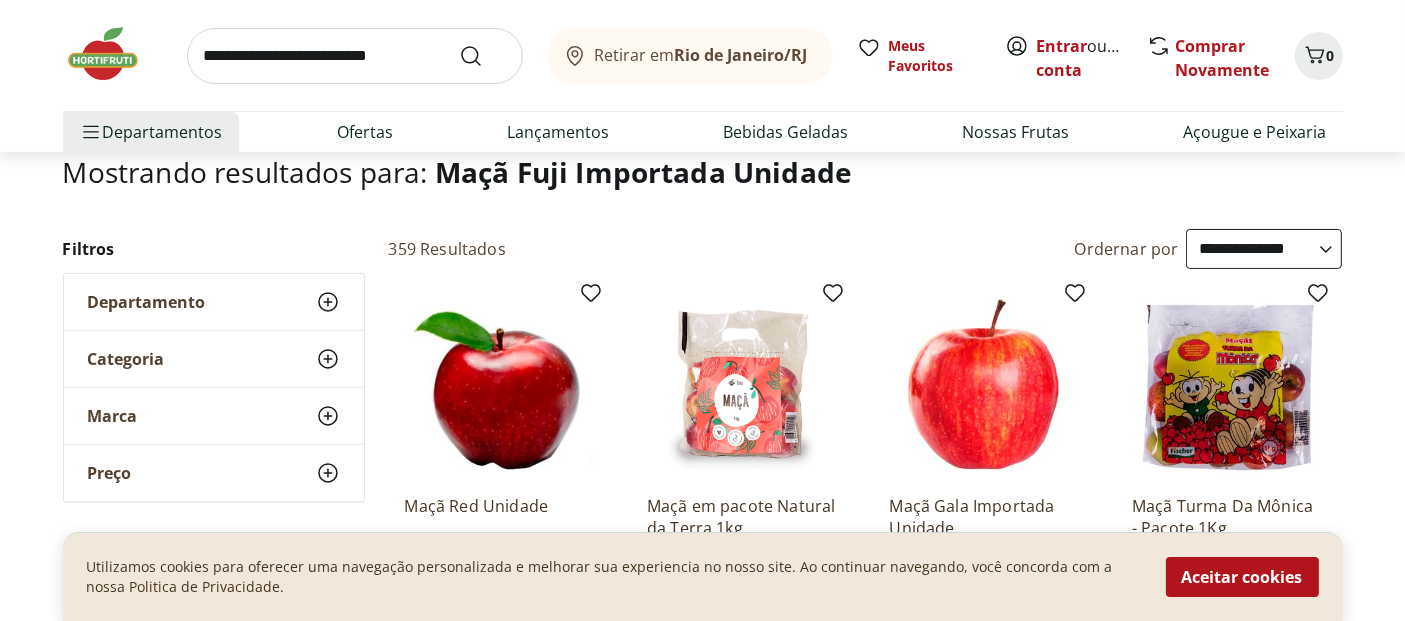 scroll, scrollTop: 222, scrollLeft: 0, axis: vertical 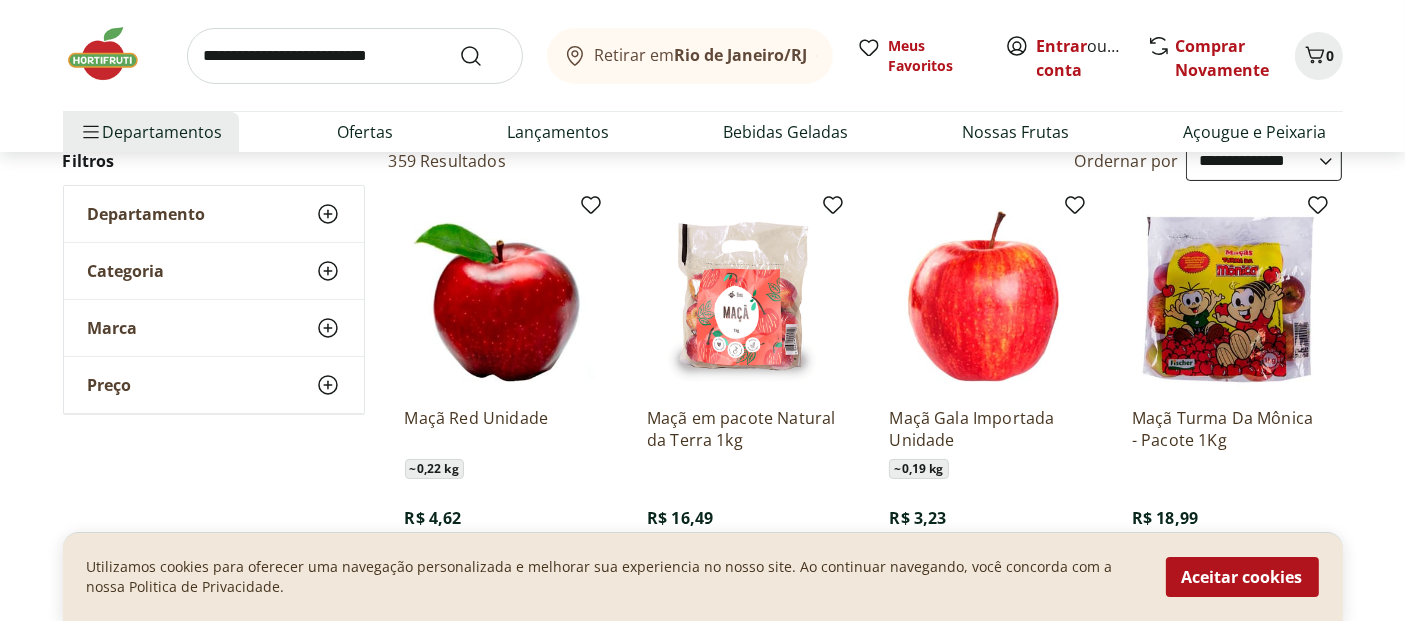 click at bounding box center (1227, 296) 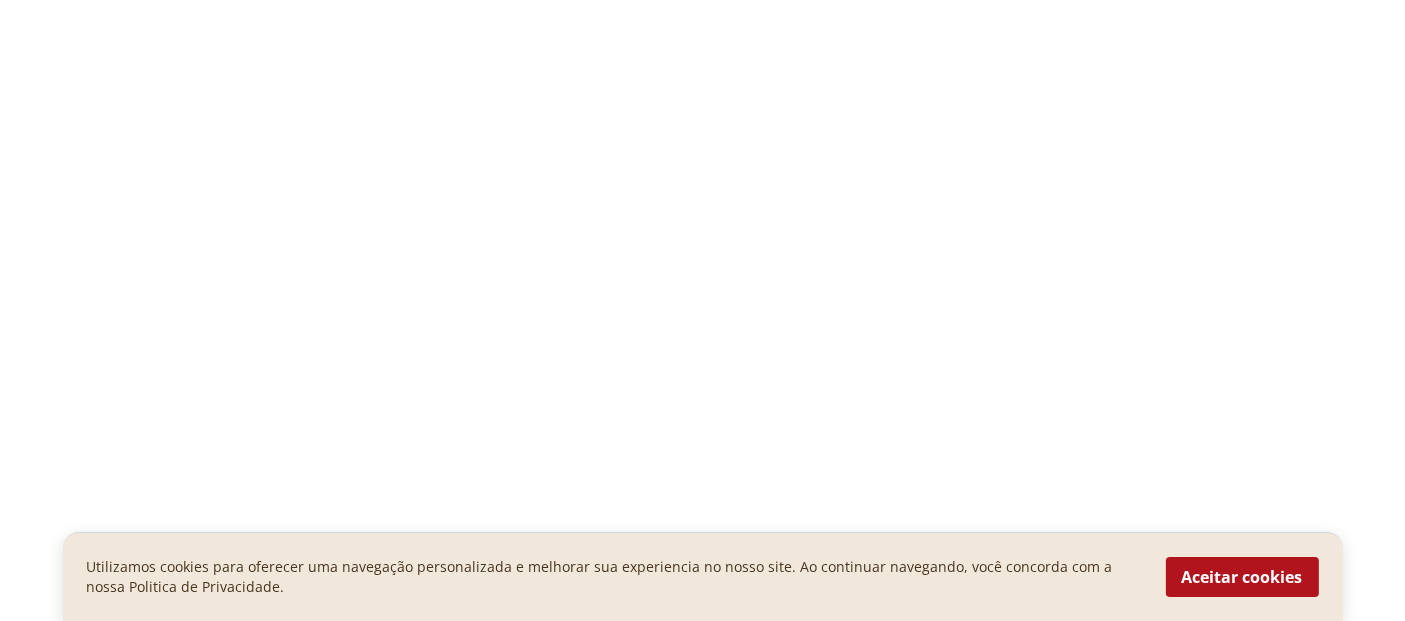 scroll, scrollTop: 0, scrollLeft: 0, axis: both 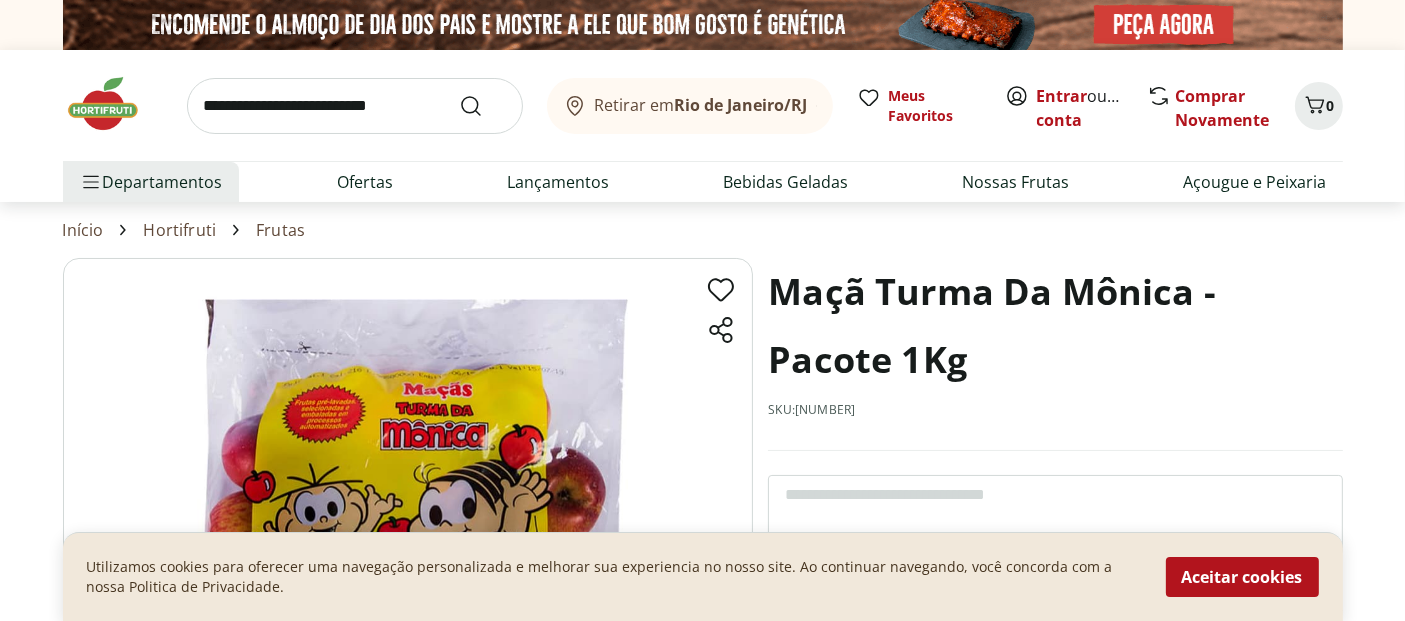 click at bounding box center (113, 104) 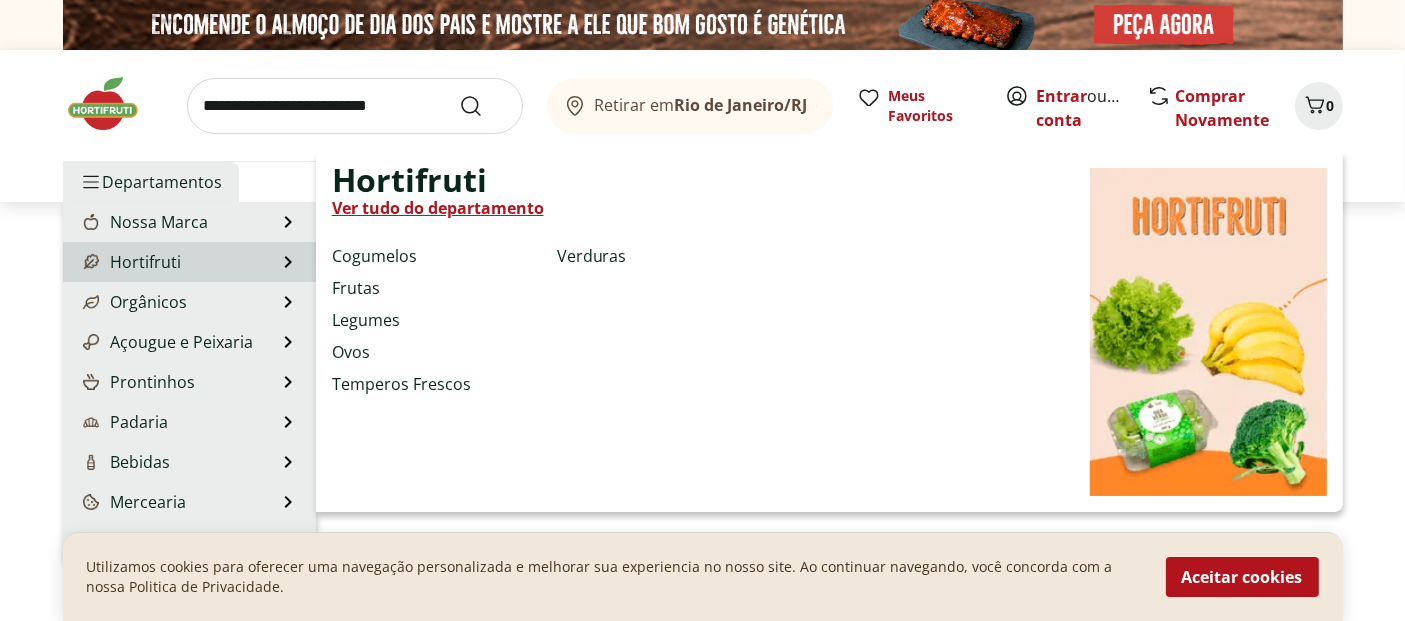 scroll, scrollTop: 222, scrollLeft: 0, axis: vertical 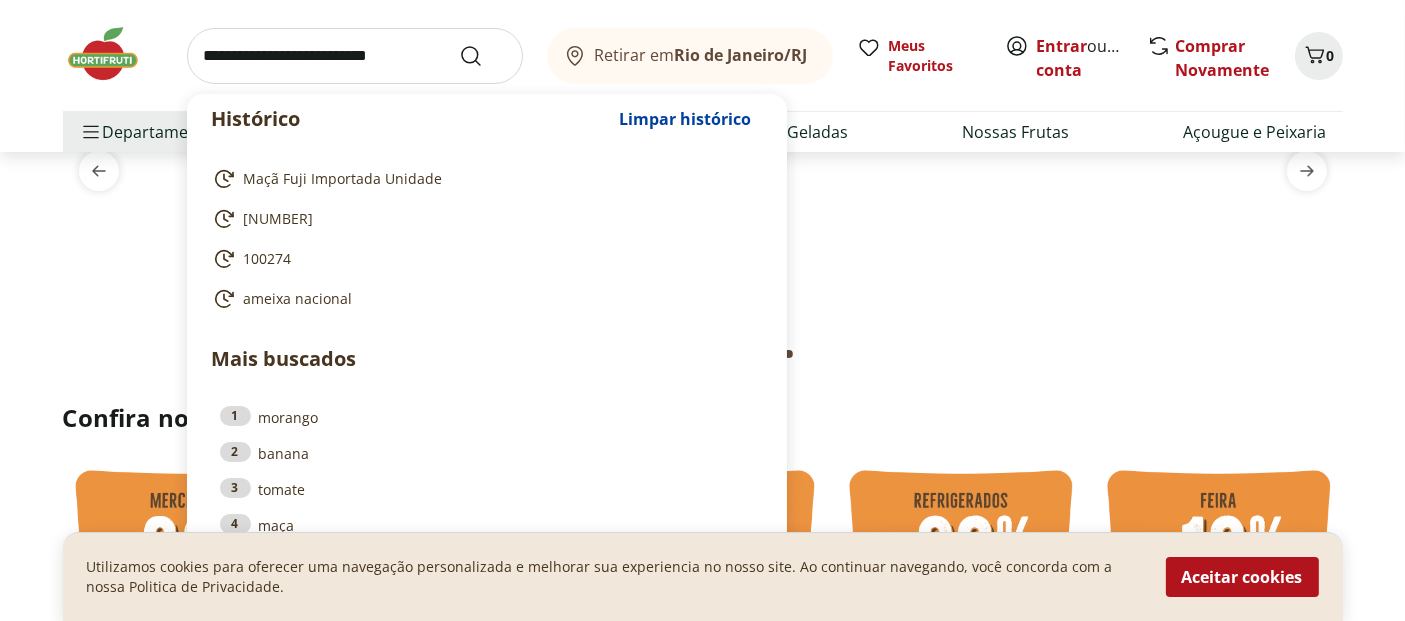 click at bounding box center [355, 56] 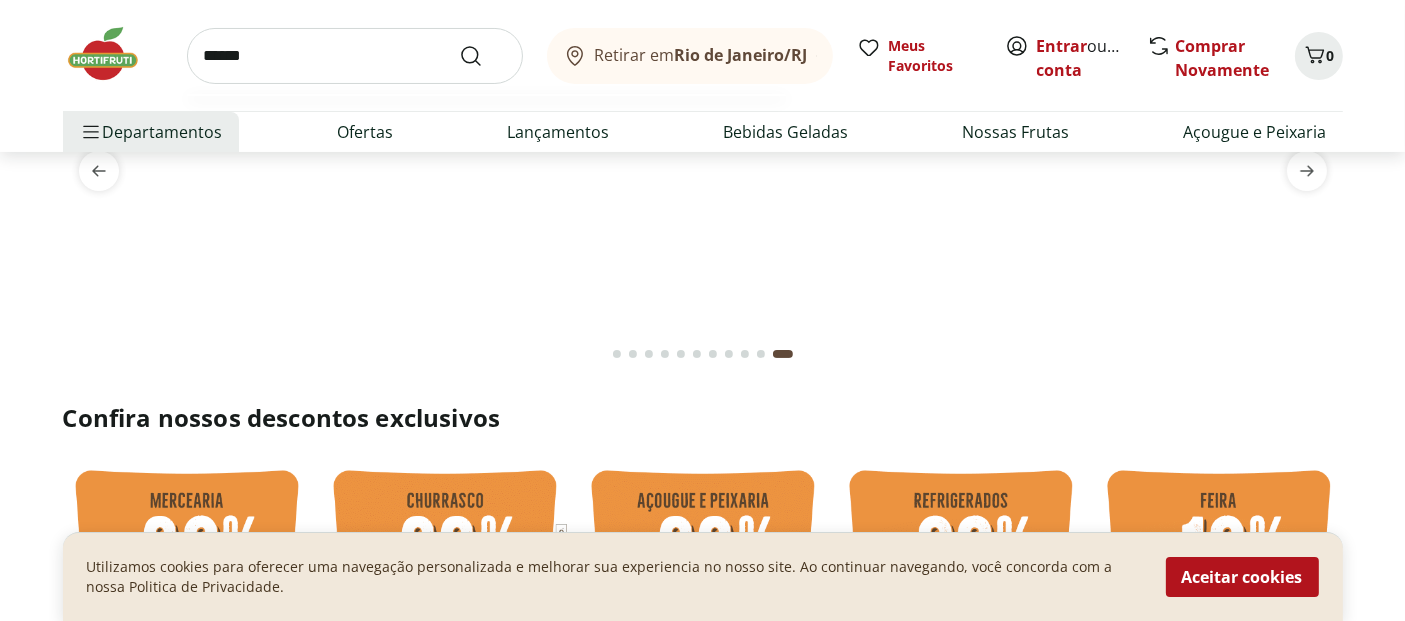 type on "******" 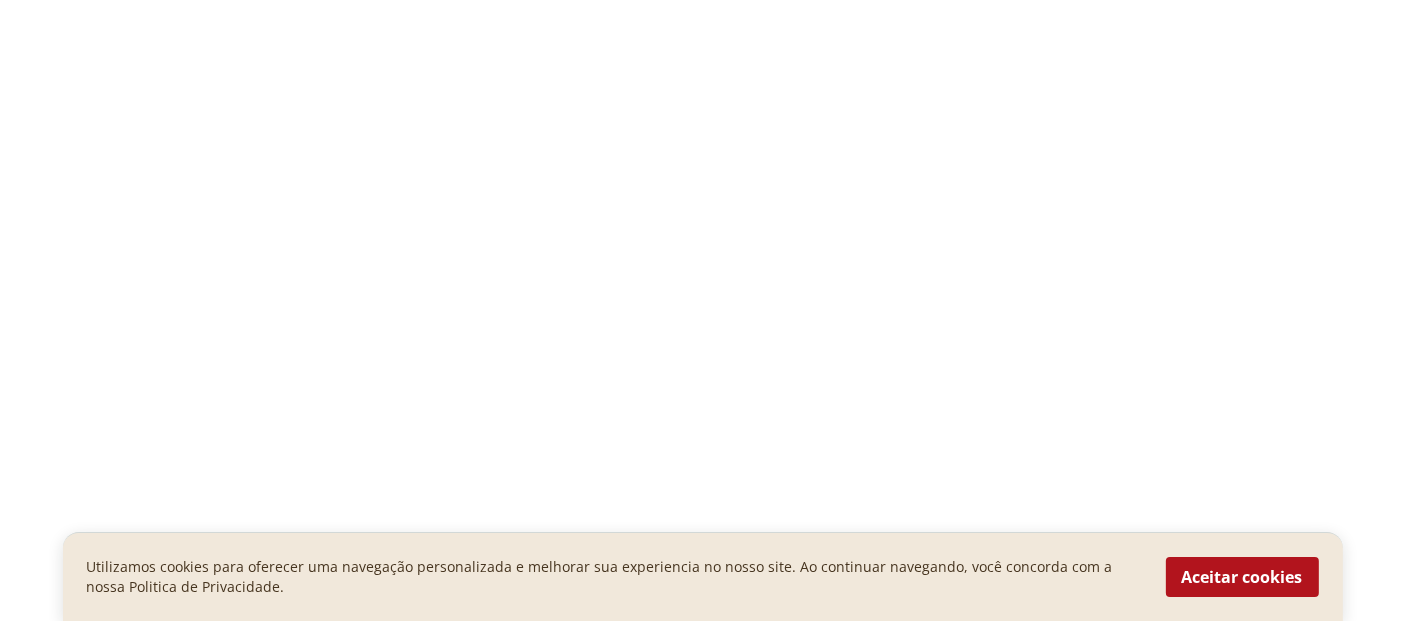 scroll, scrollTop: 0, scrollLeft: 0, axis: both 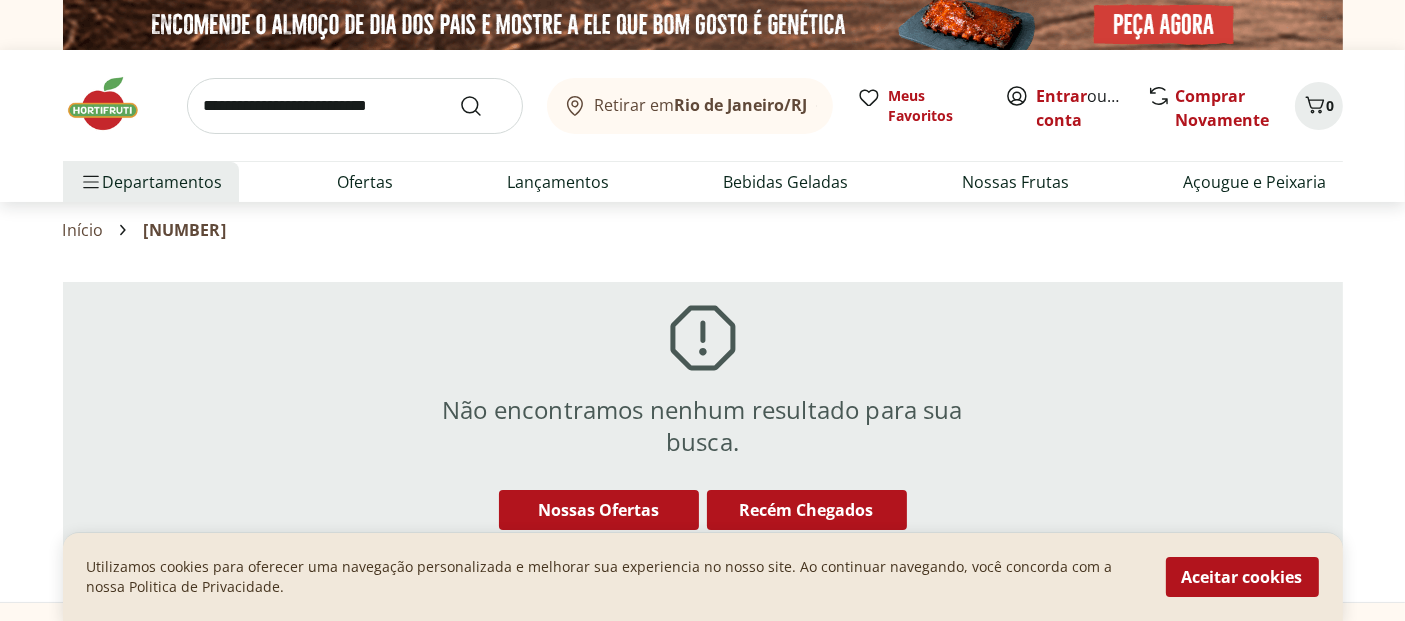 click at bounding box center [355, 106] 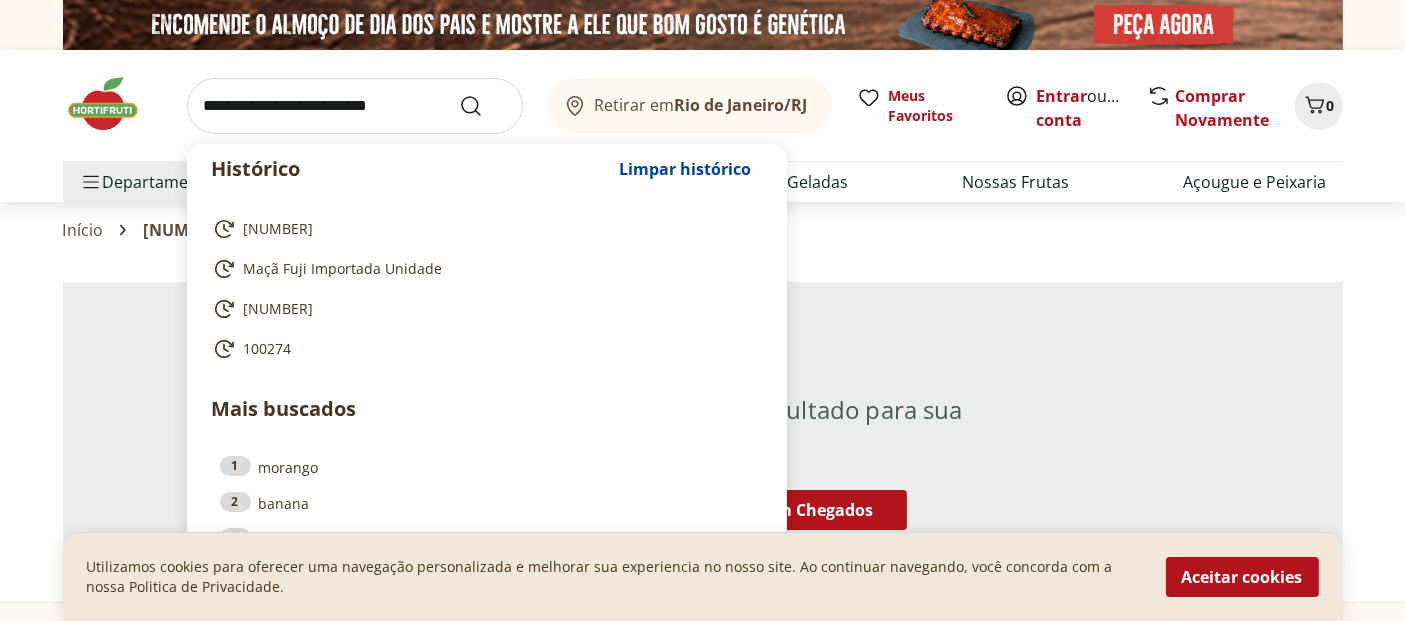 paste on "******" 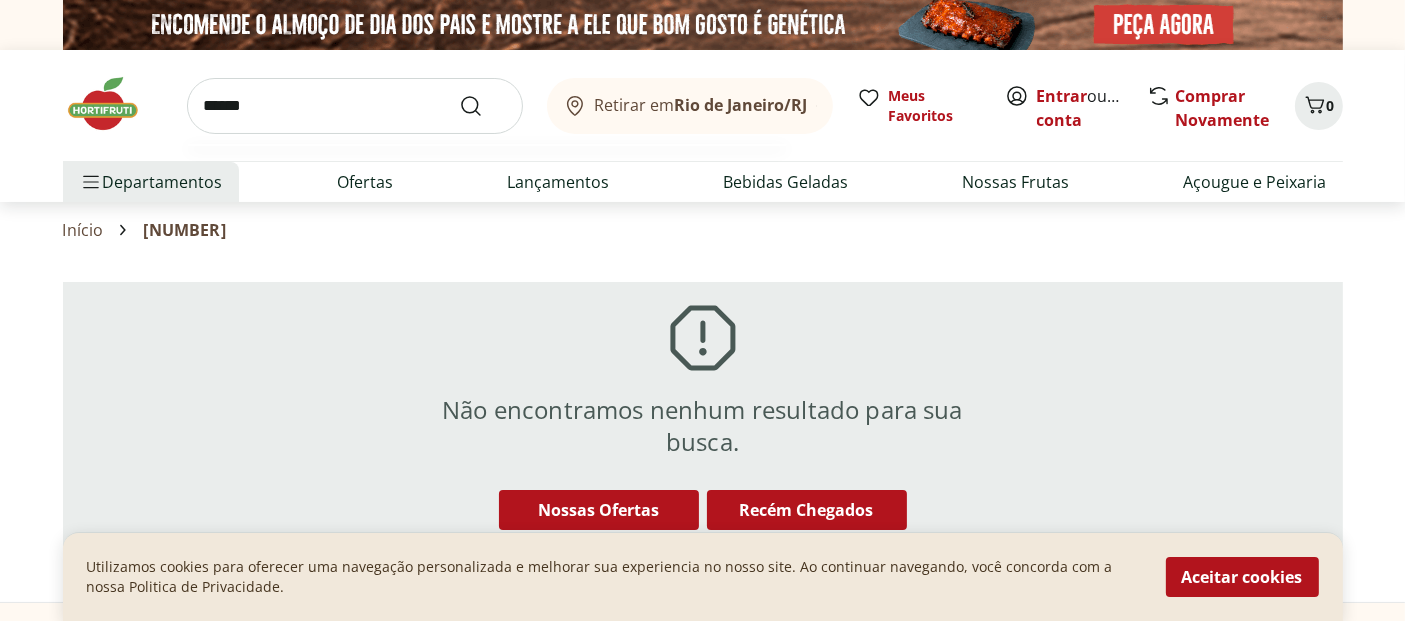 click at bounding box center (483, 106) 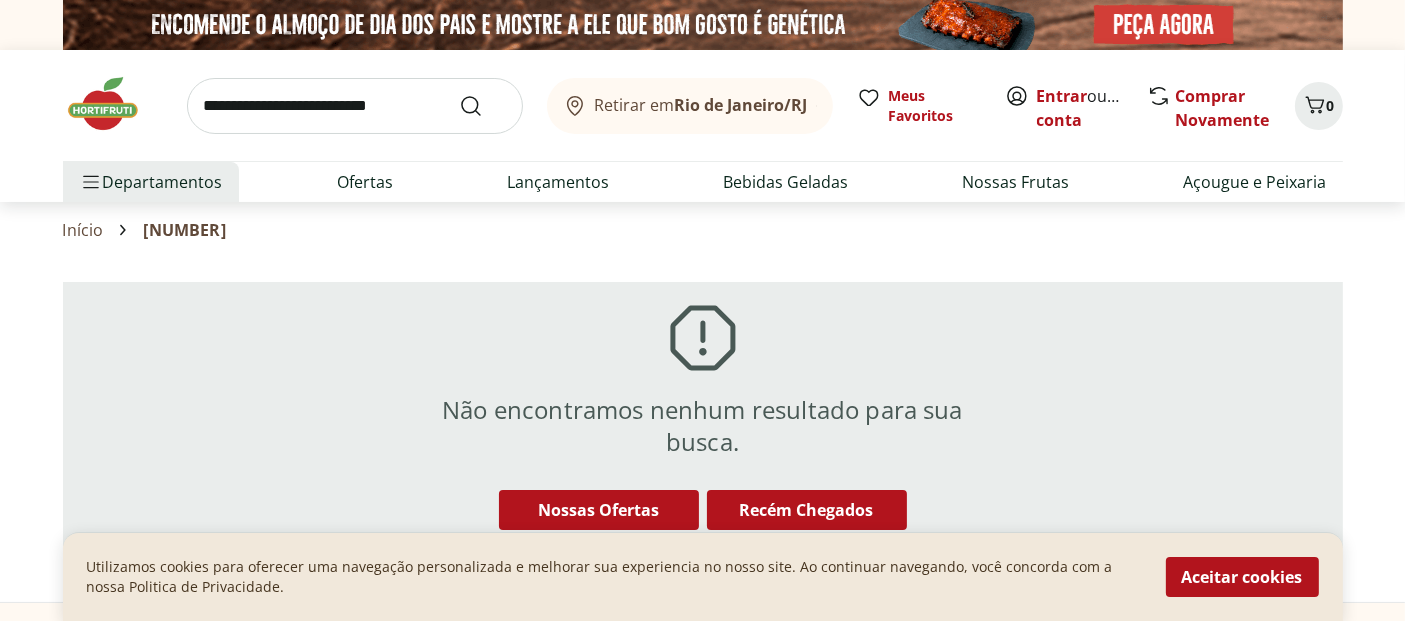 click at bounding box center (113, 104) 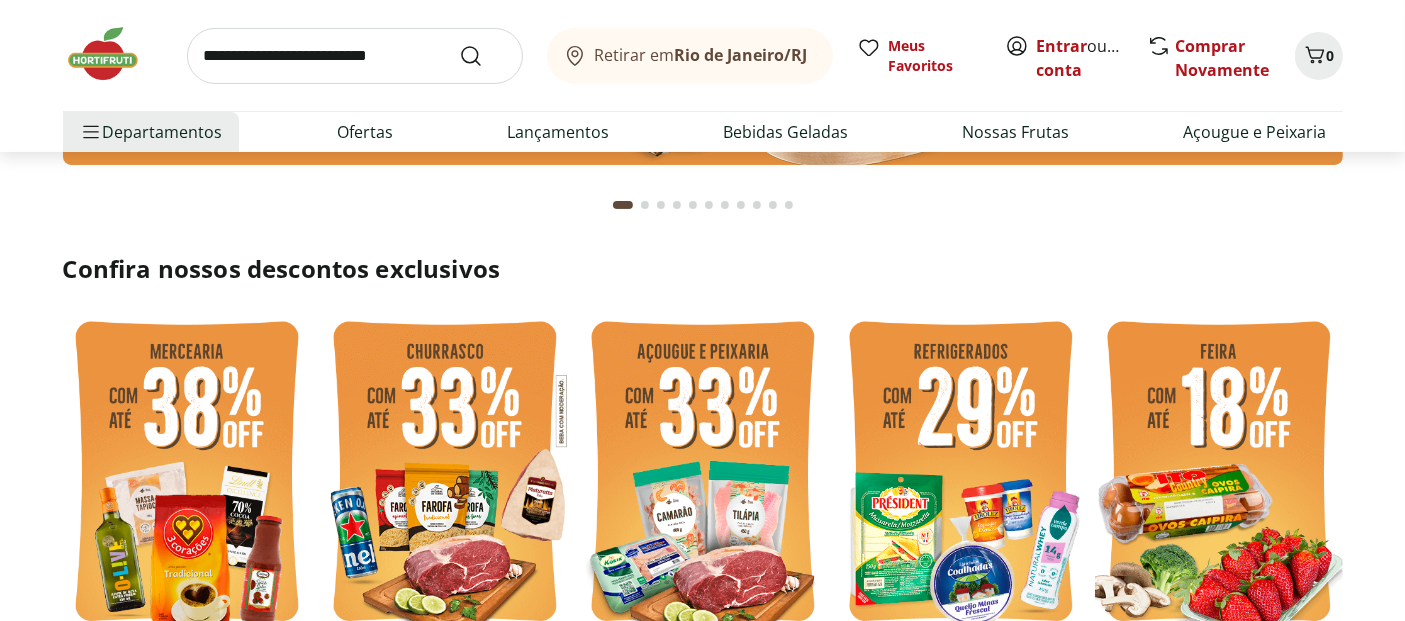 scroll, scrollTop: 555, scrollLeft: 0, axis: vertical 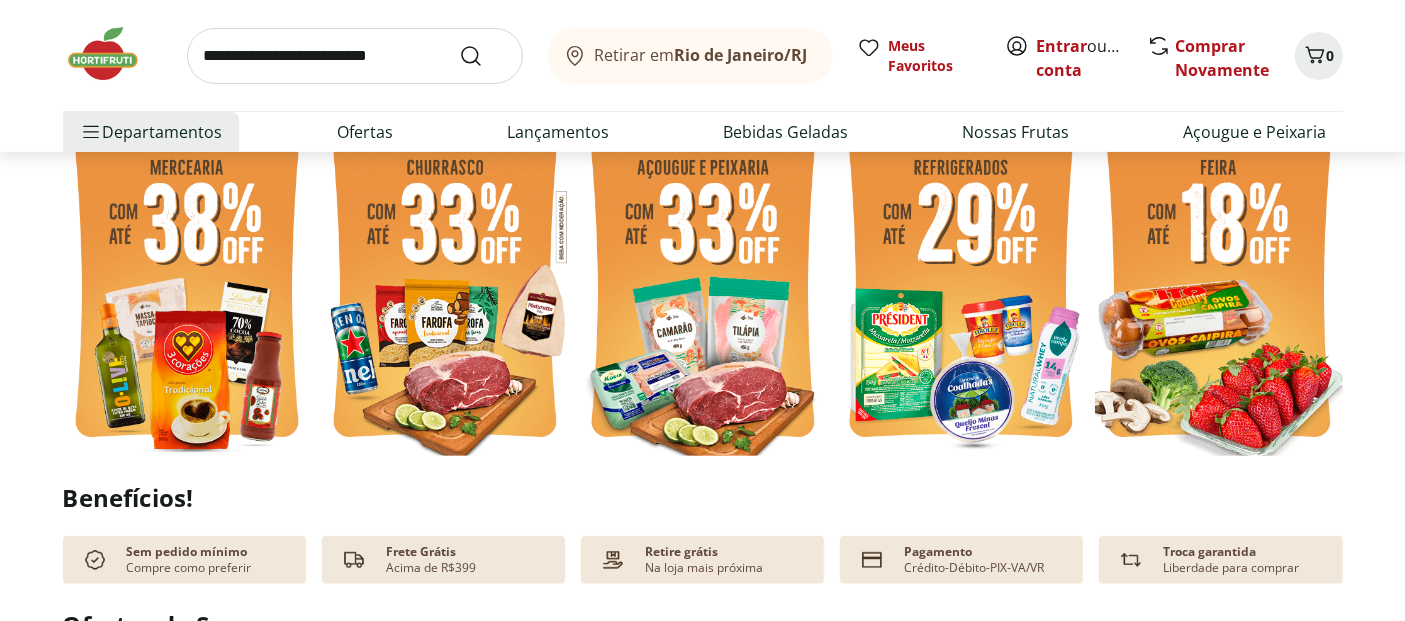 click at bounding box center [187, 290] 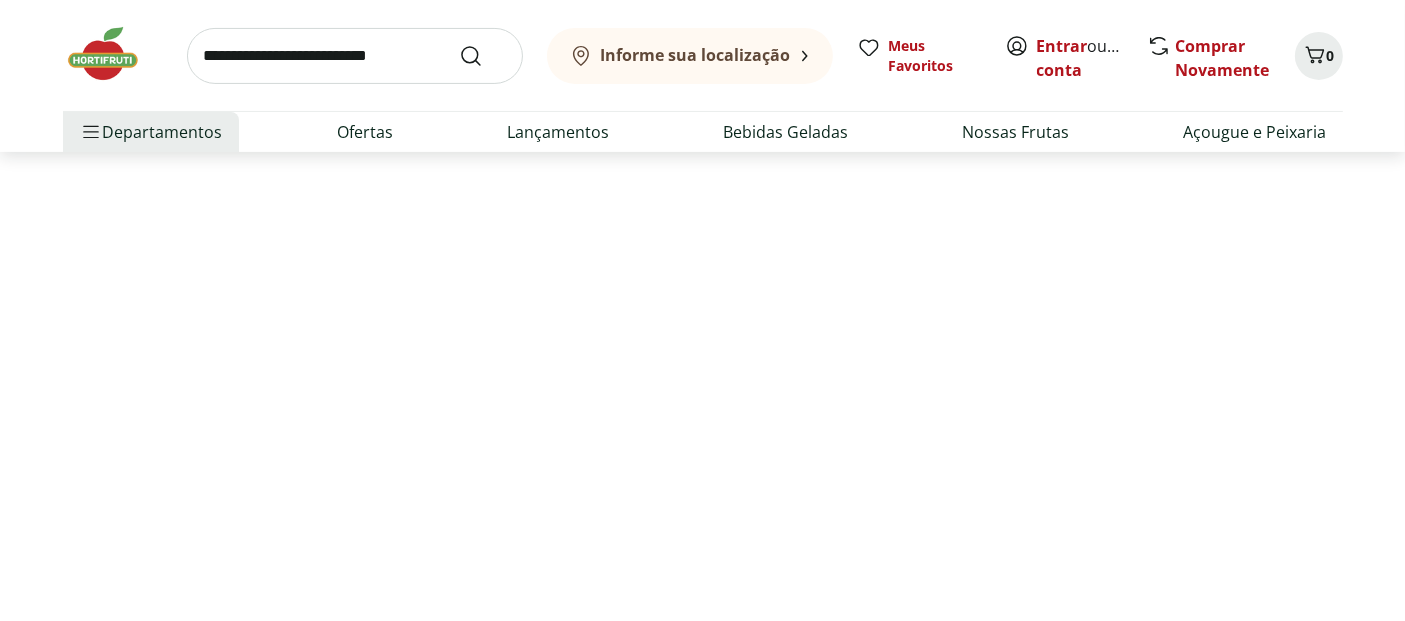 scroll, scrollTop: 0, scrollLeft: 0, axis: both 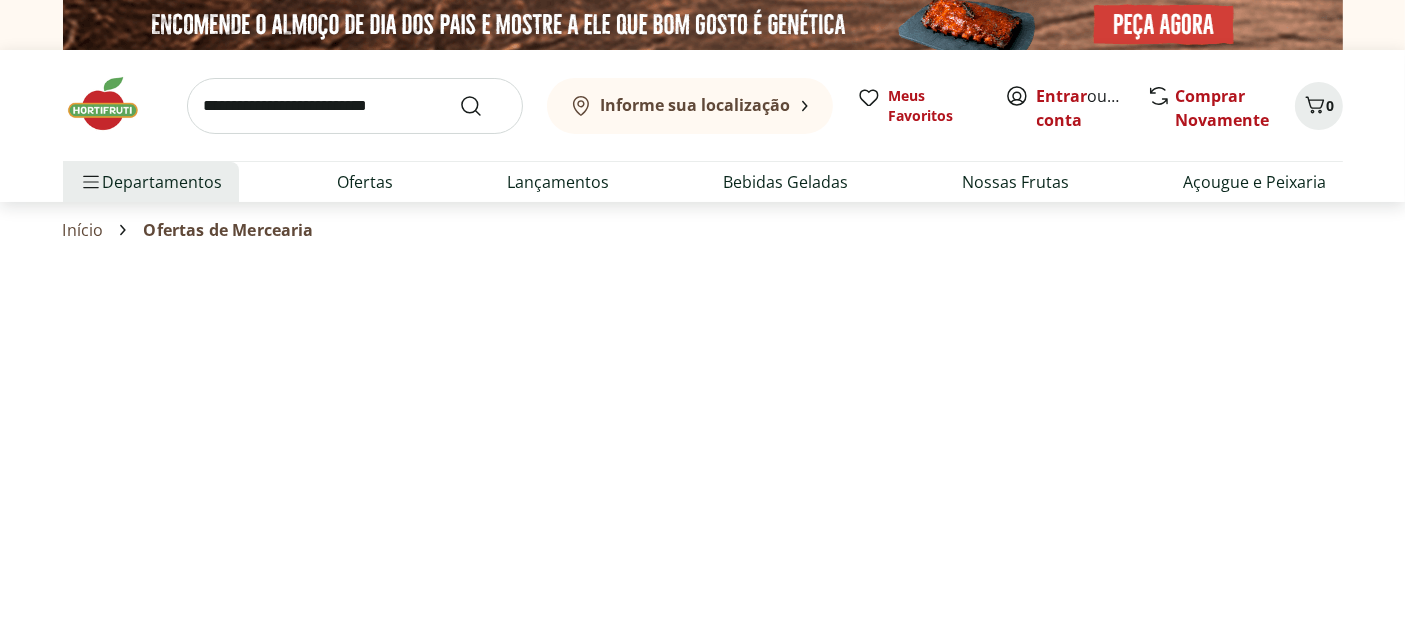 select on "**********" 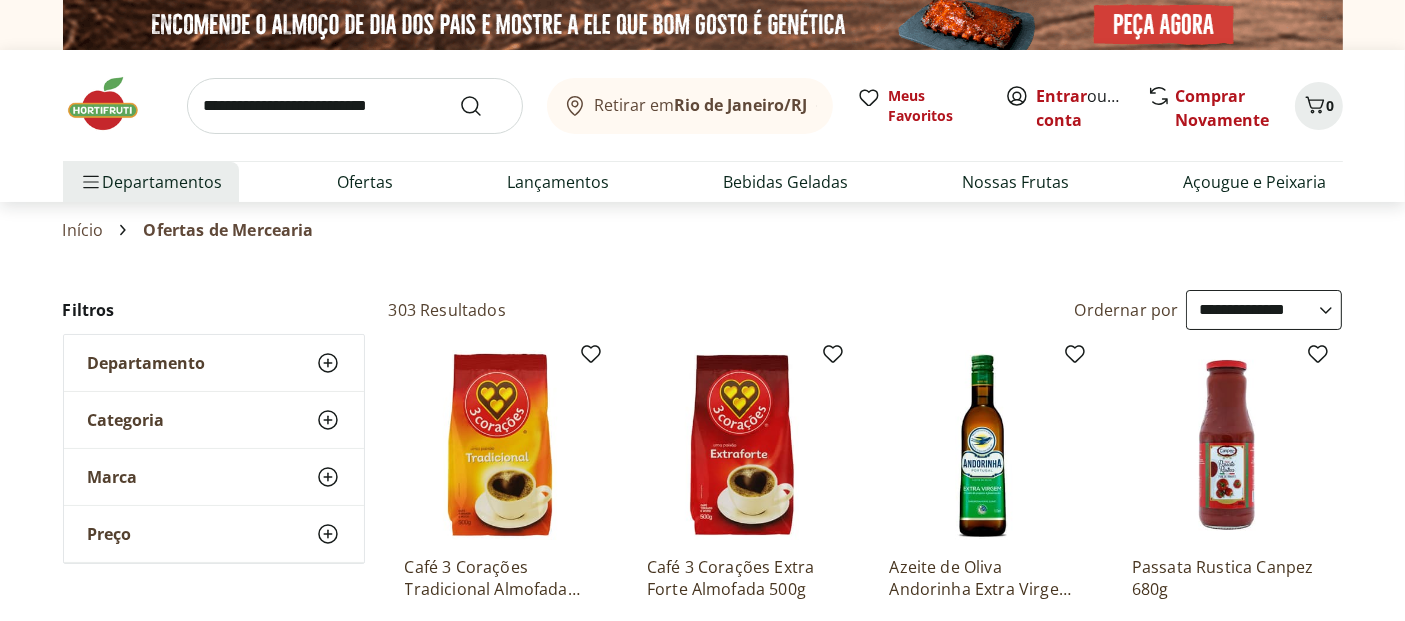 scroll, scrollTop: 222, scrollLeft: 0, axis: vertical 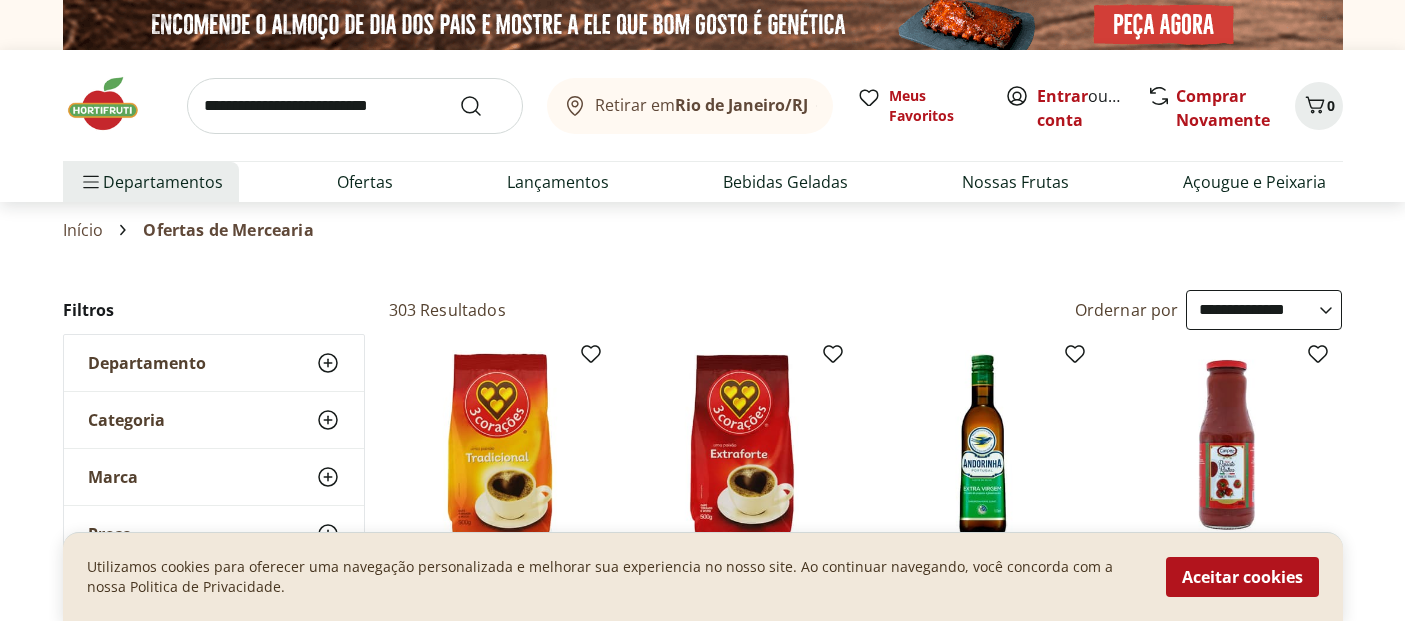 select on "**********" 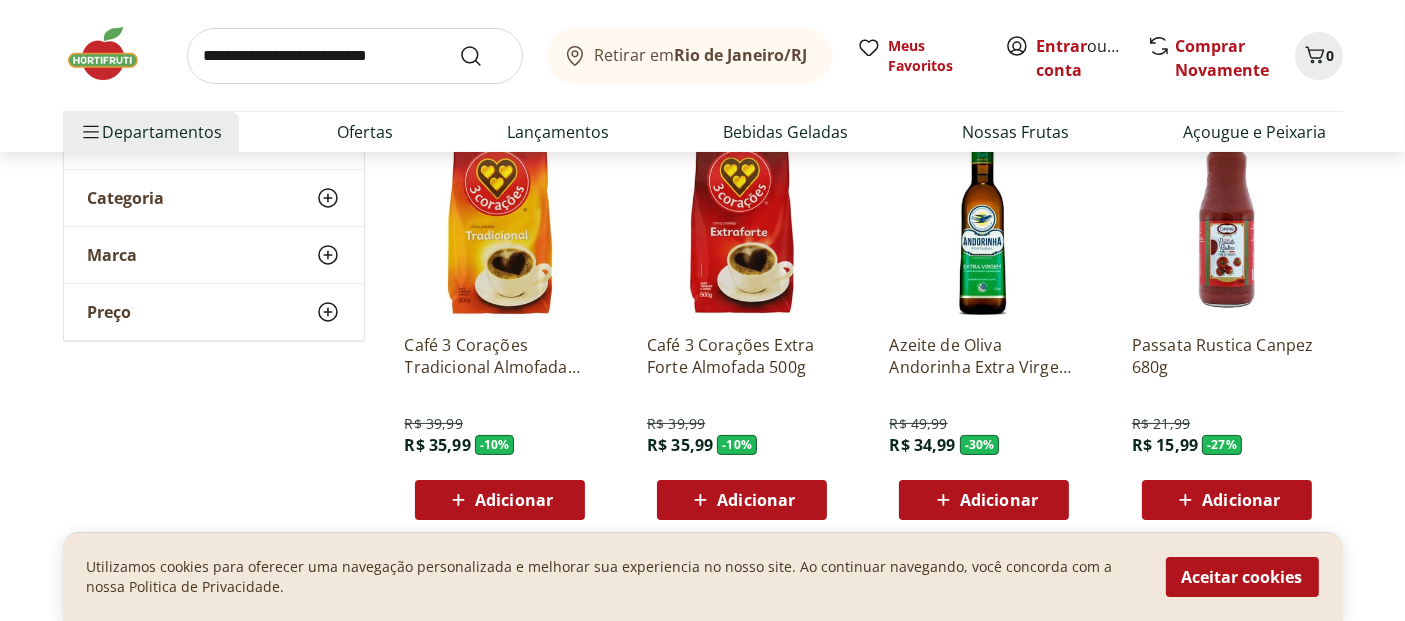 scroll, scrollTop: 0, scrollLeft: 0, axis: both 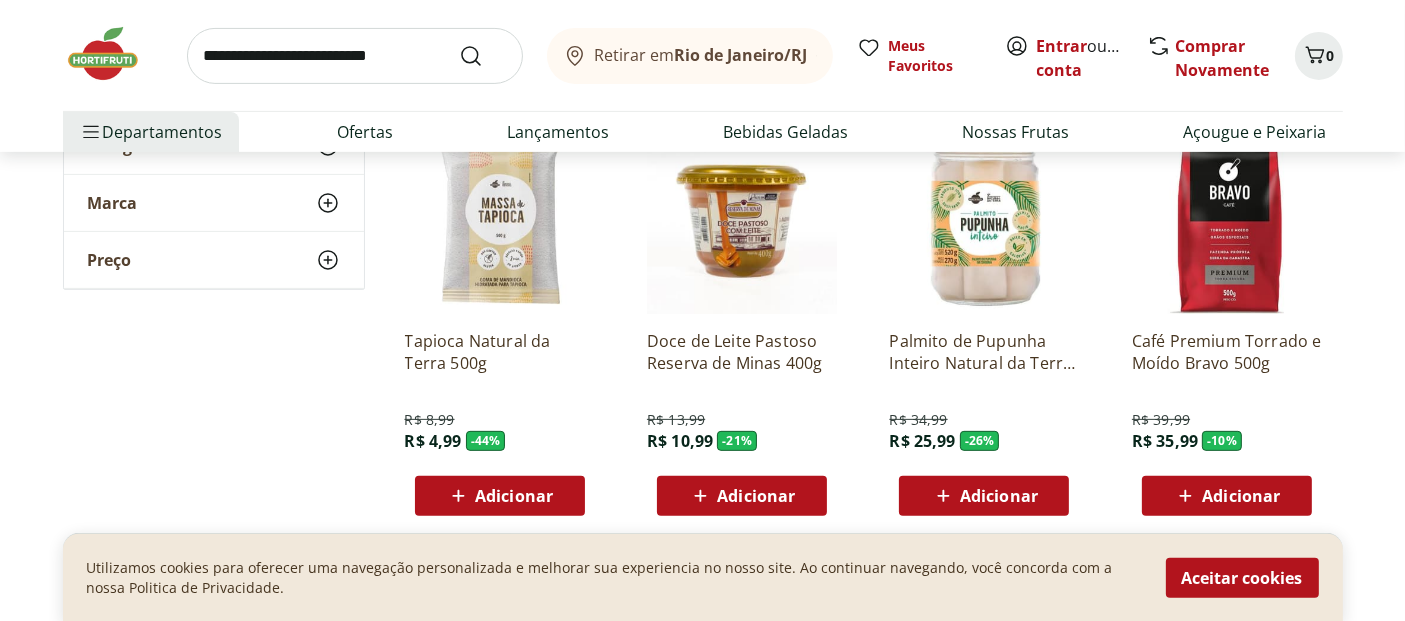 click at bounding box center (113, 54) 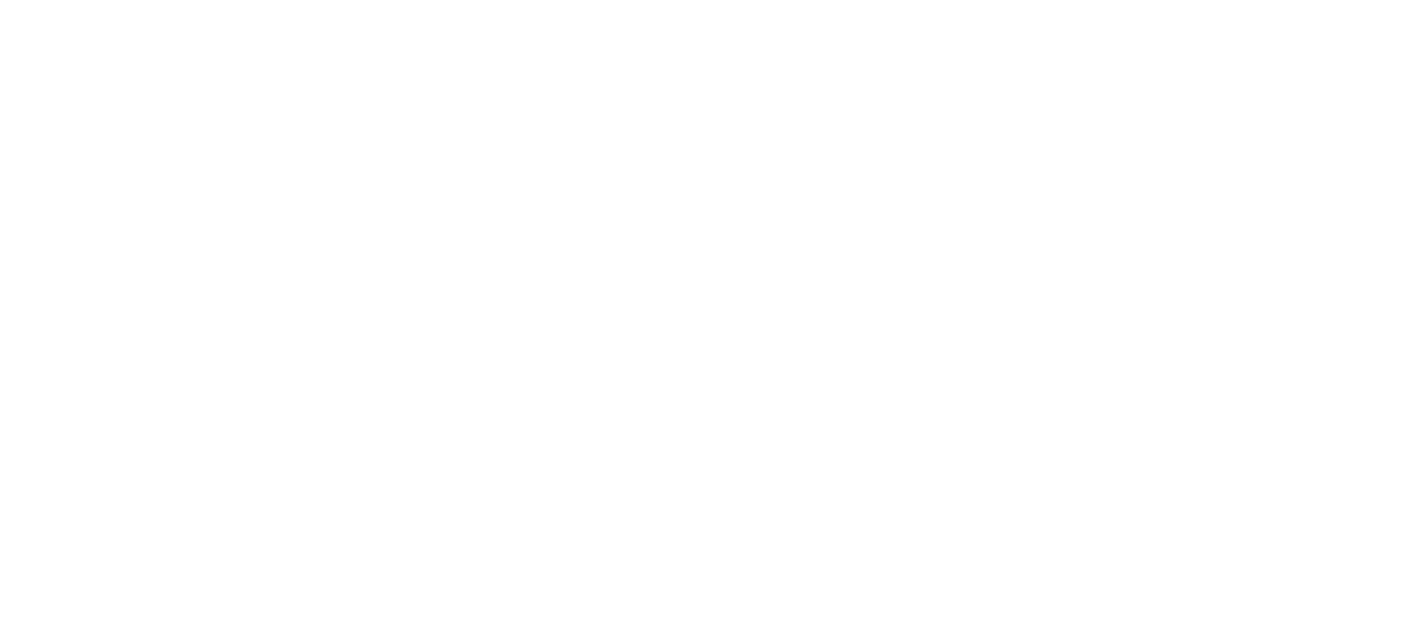 scroll, scrollTop: 0, scrollLeft: 0, axis: both 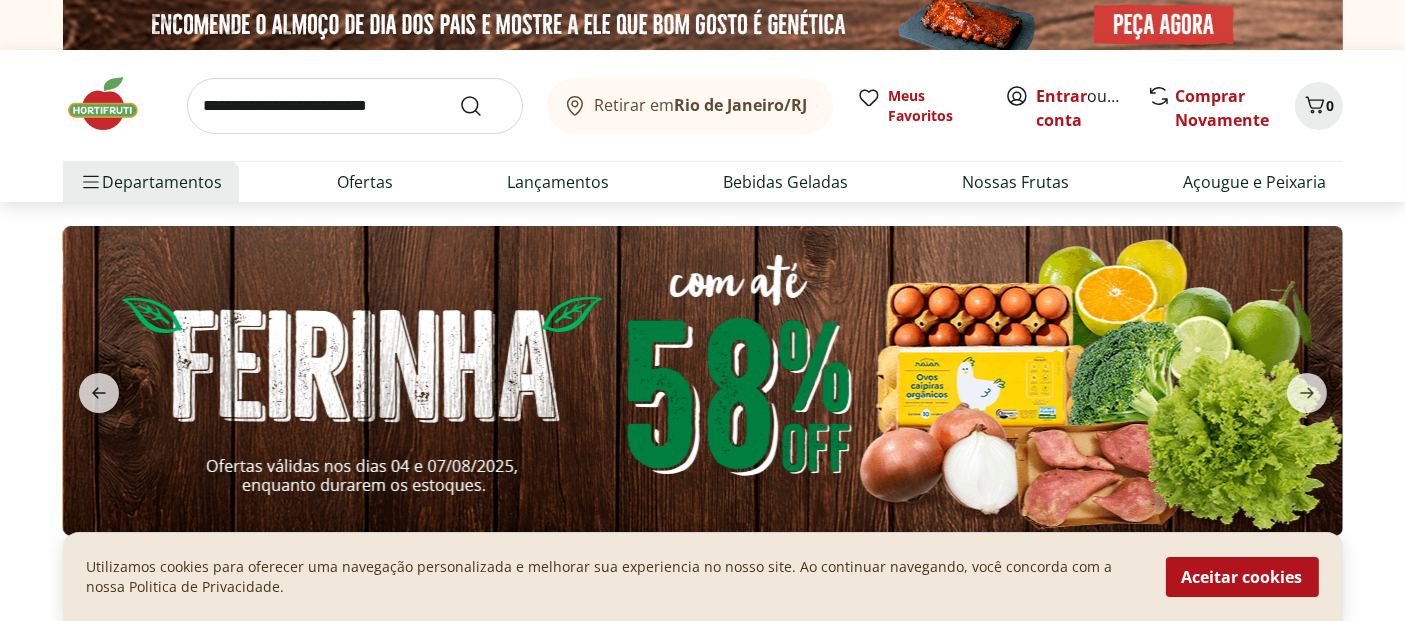 click at bounding box center [113, 104] 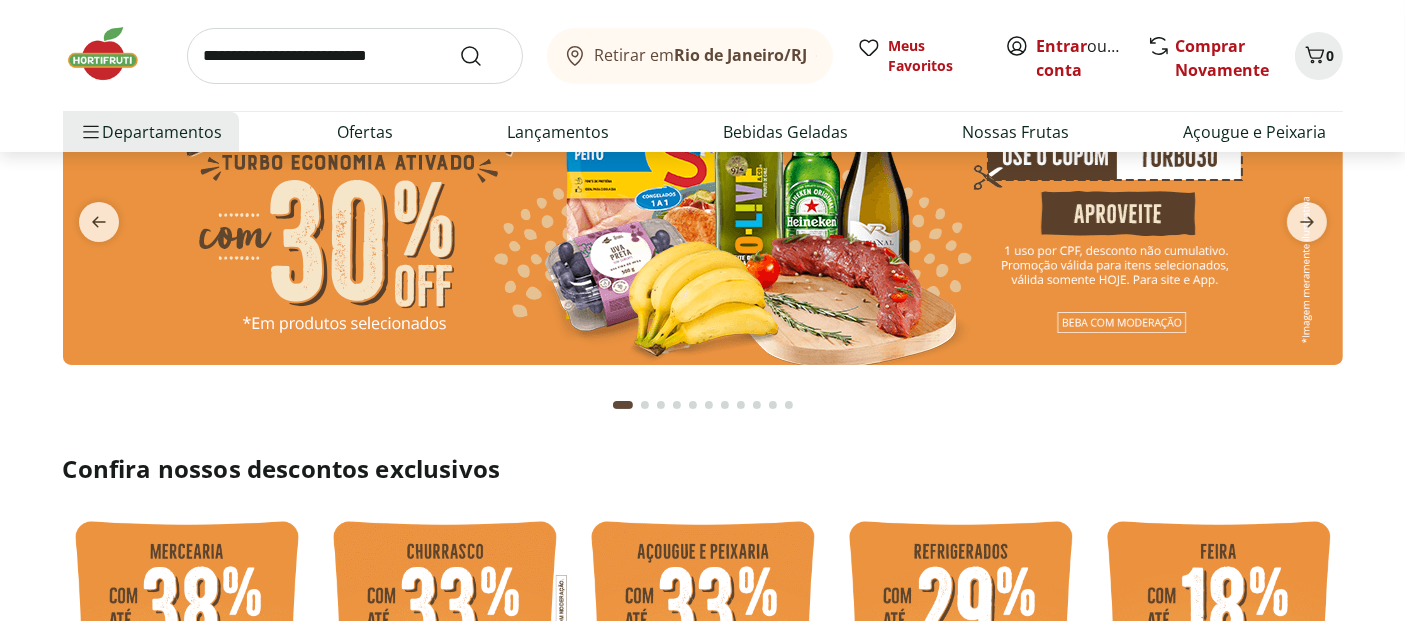scroll, scrollTop: 222, scrollLeft: 0, axis: vertical 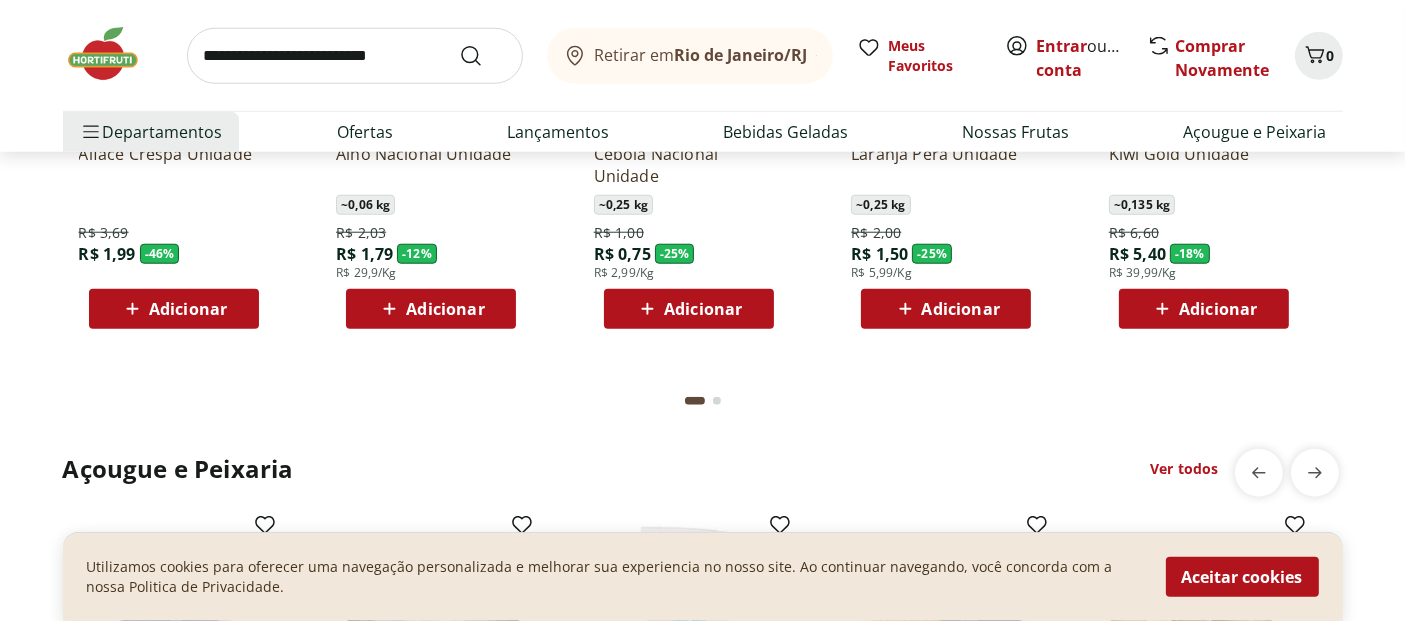 click at bounding box center (113, 54) 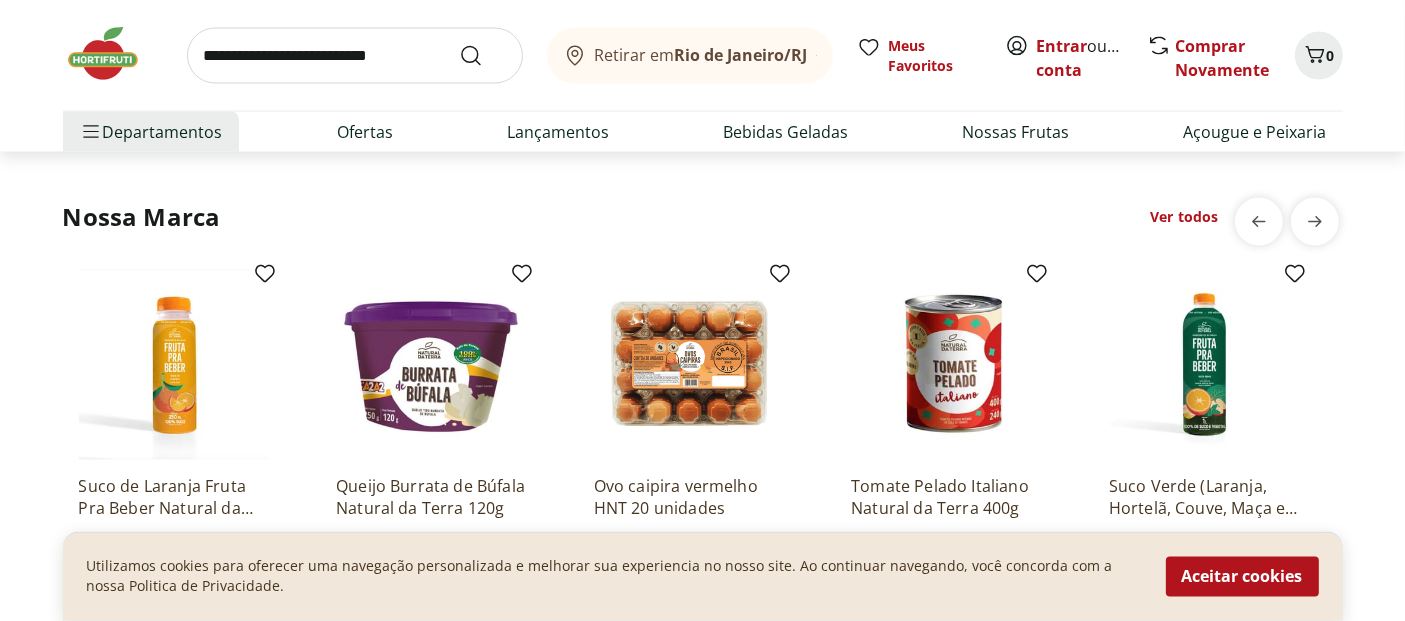 scroll, scrollTop: 3444, scrollLeft: 0, axis: vertical 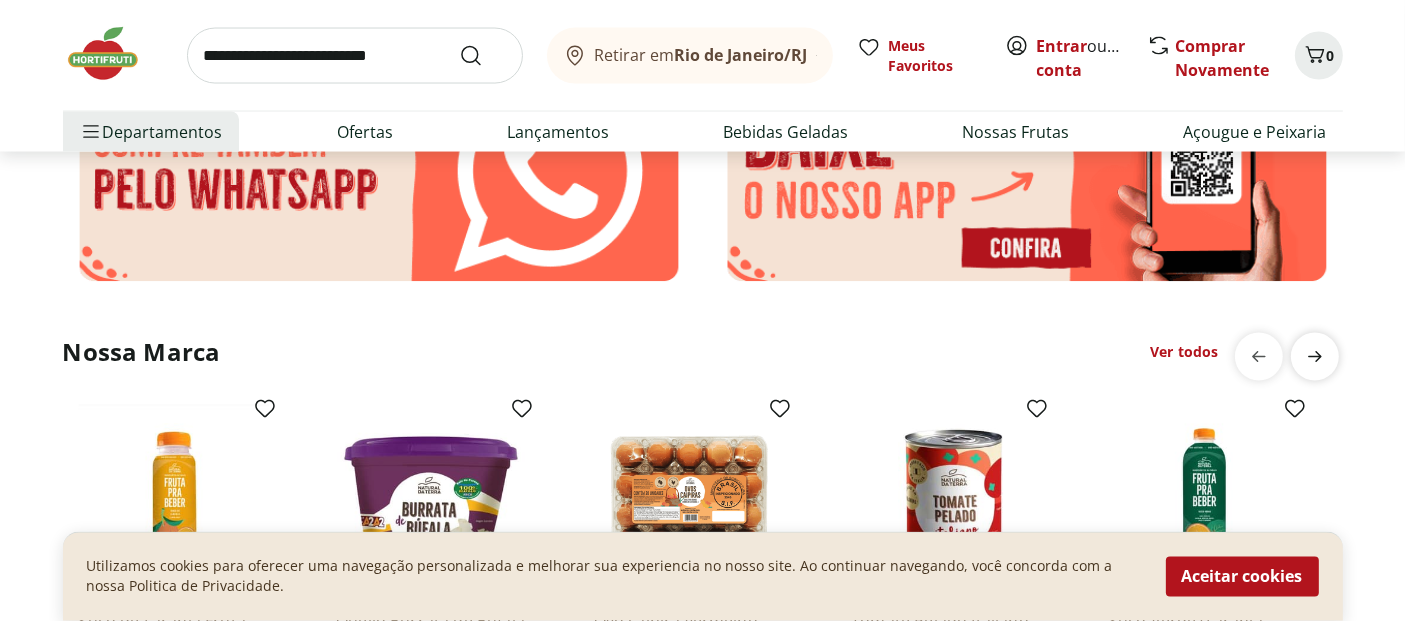 click 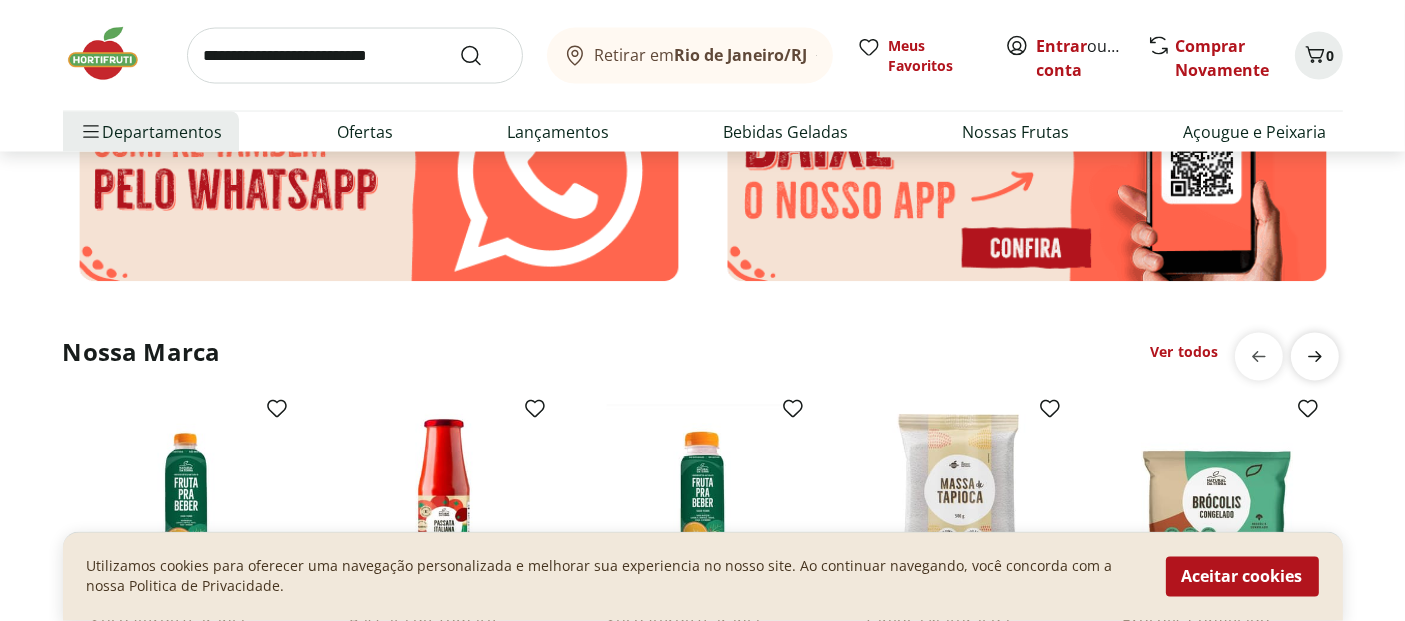 scroll, scrollTop: 0, scrollLeft: 1288, axis: horizontal 